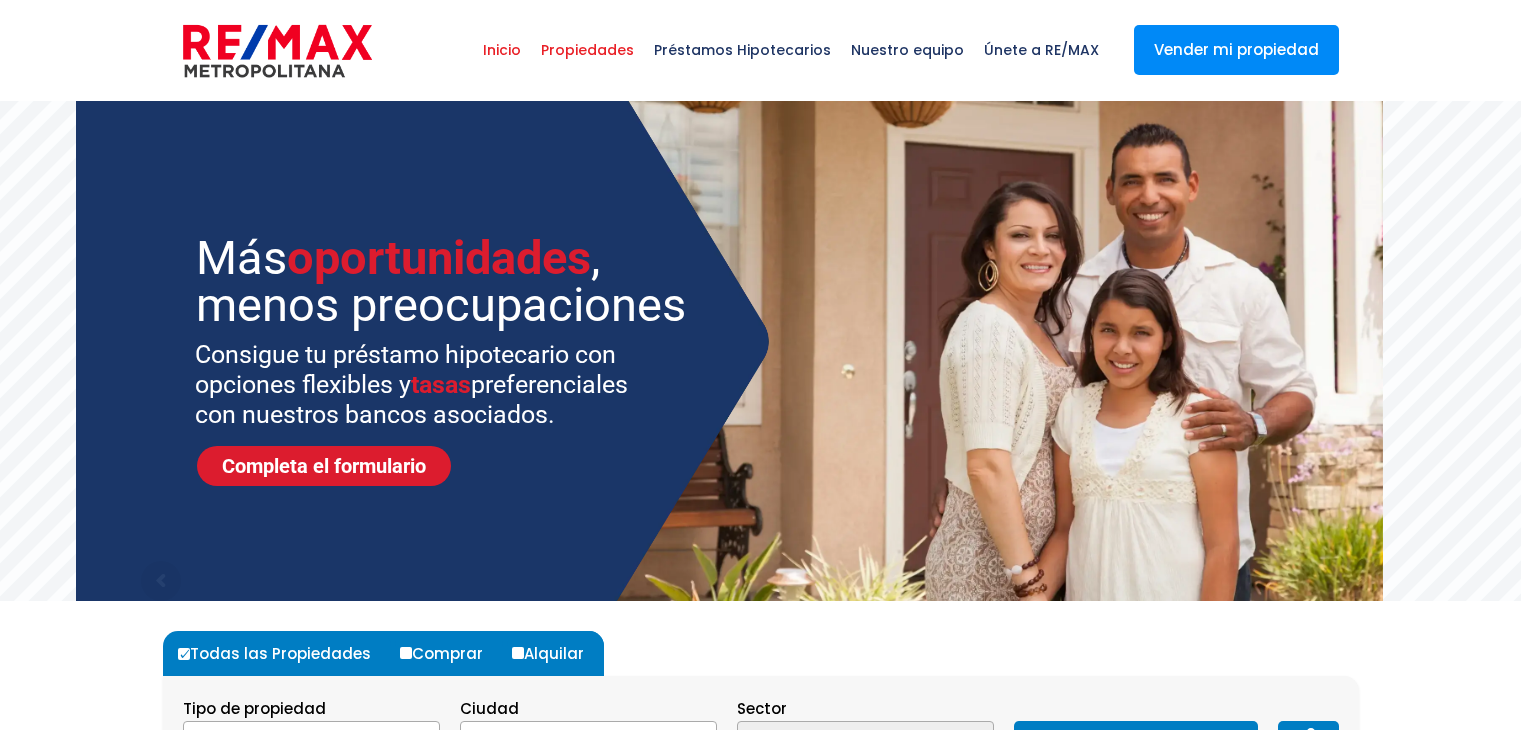select 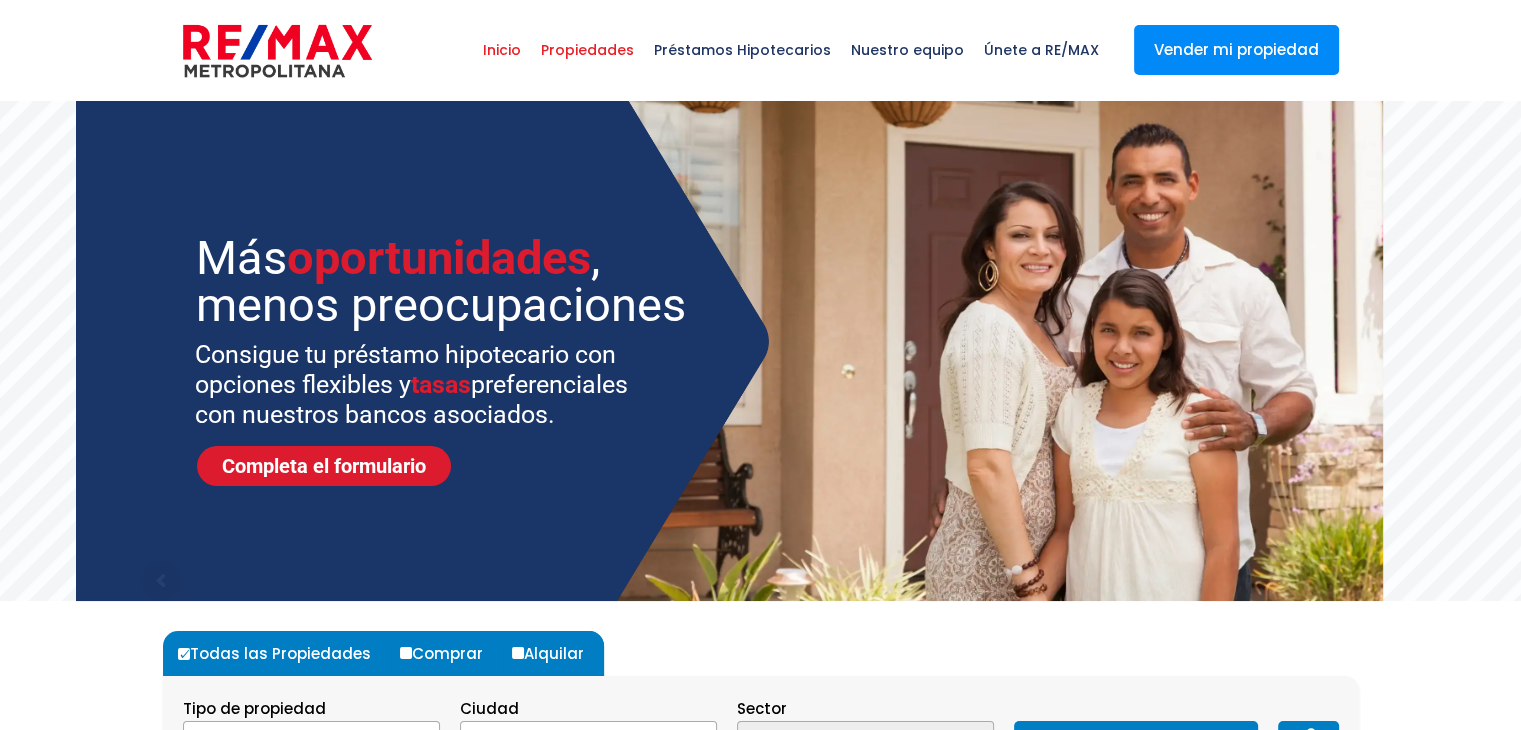 scroll, scrollTop: 0, scrollLeft: 0, axis: both 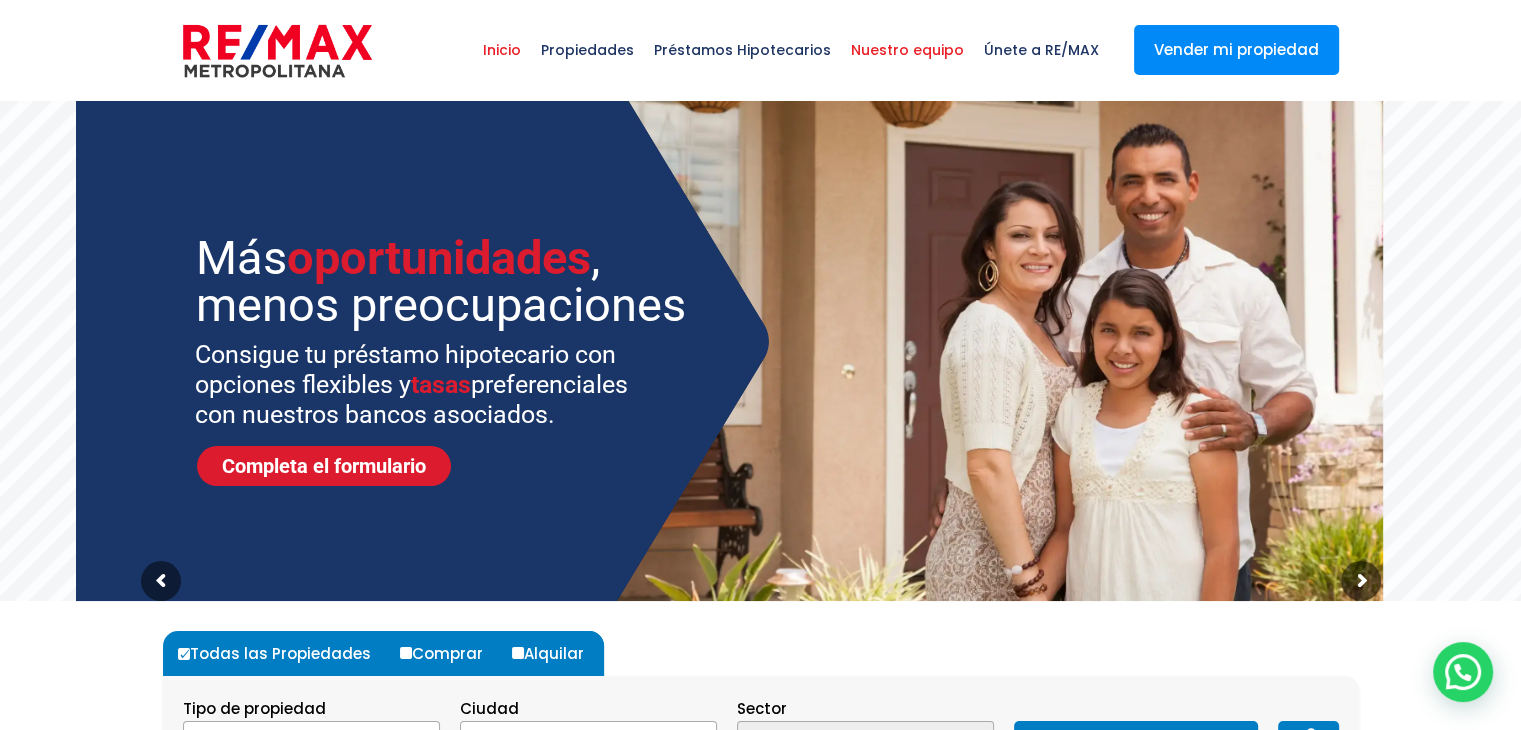 click on "Nuestro equipo" at bounding box center (907, 50) 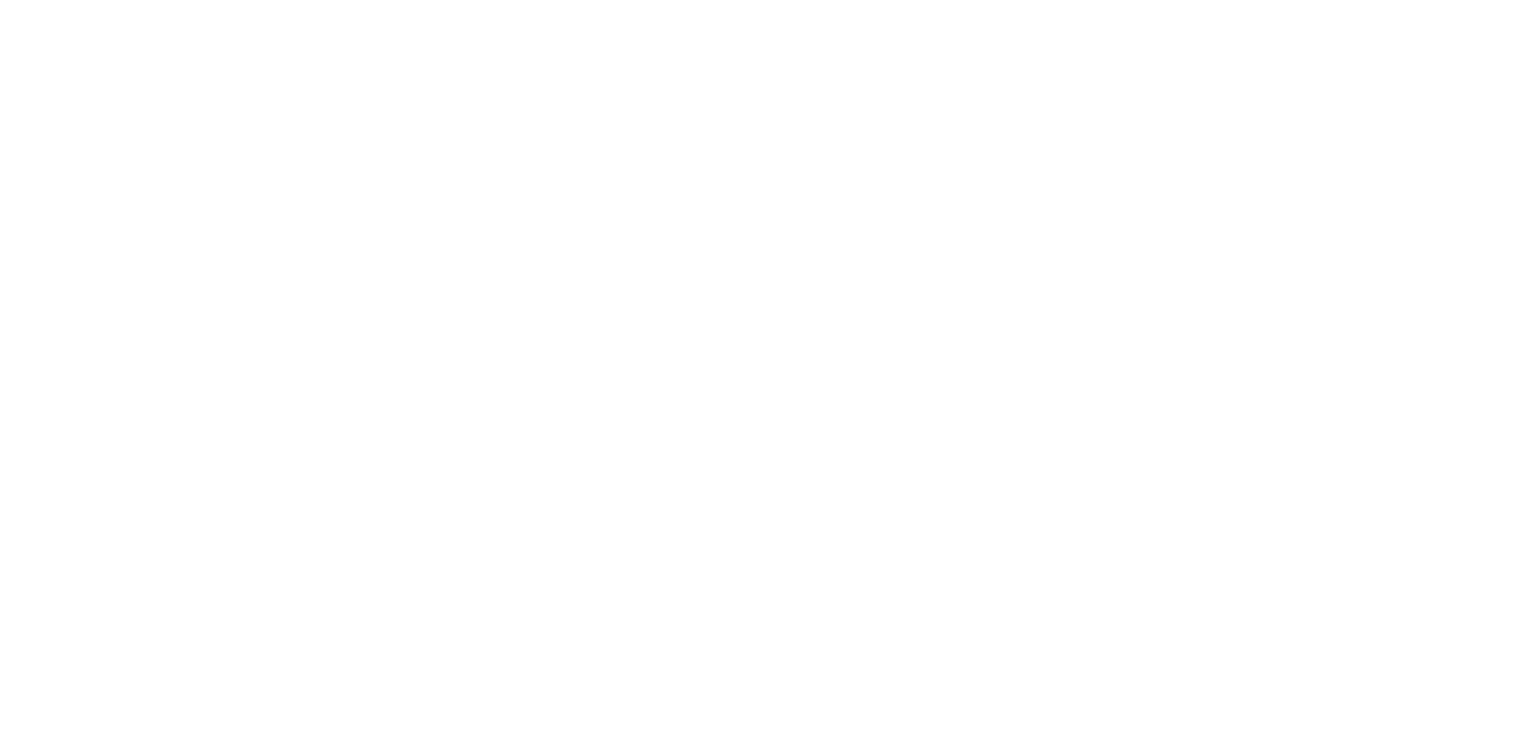 scroll, scrollTop: 0, scrollLeft: 0, axis: both 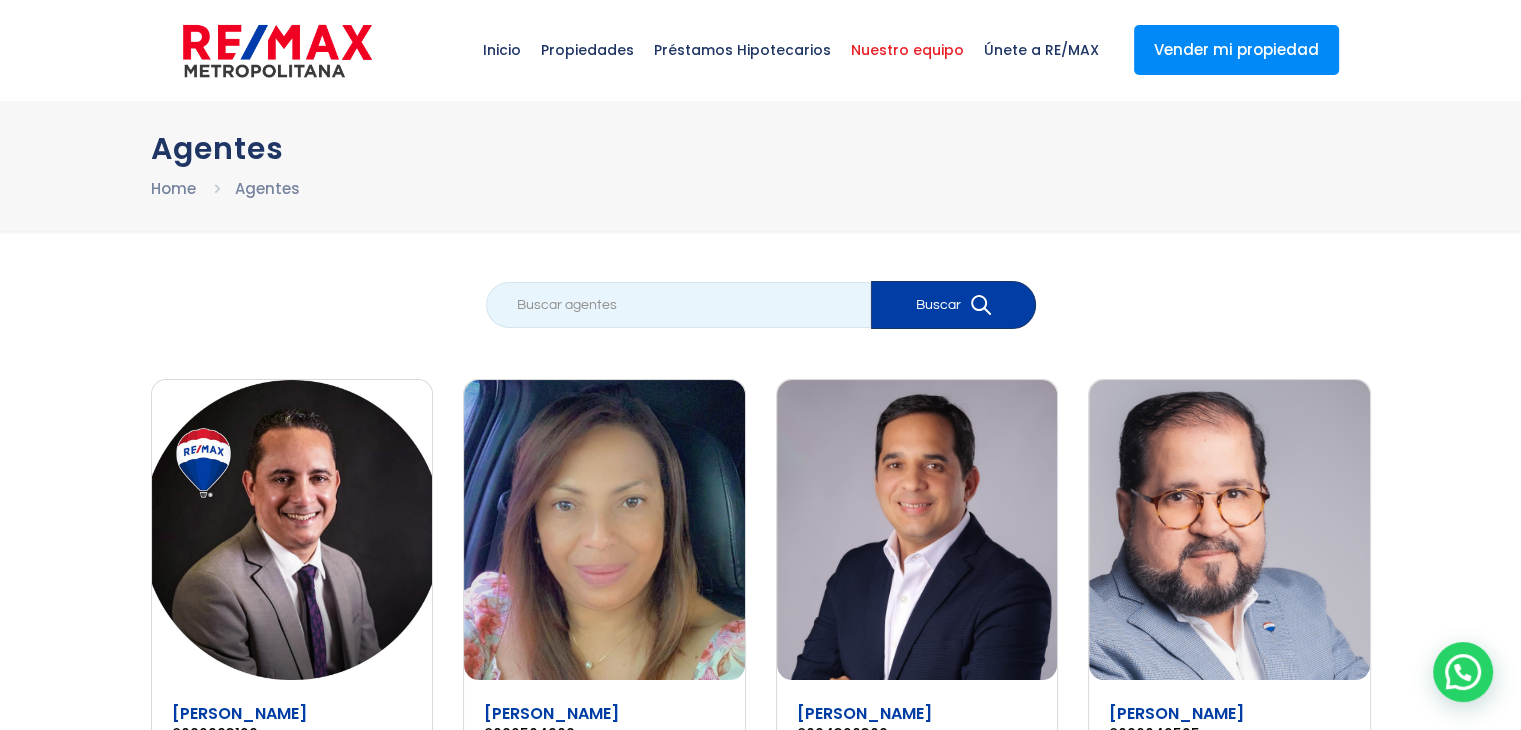 click at bounding box center [678, 305] 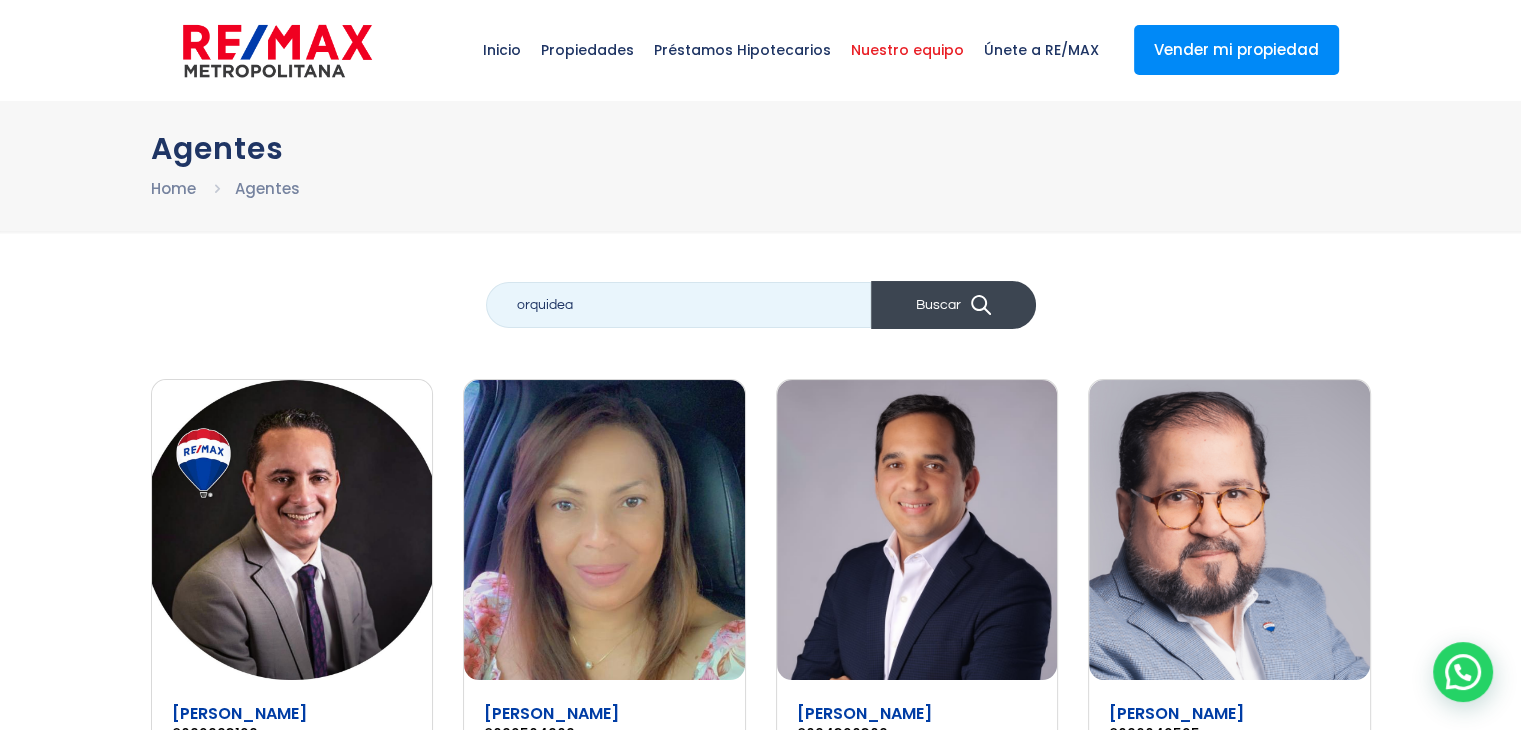 type on "orquidea" 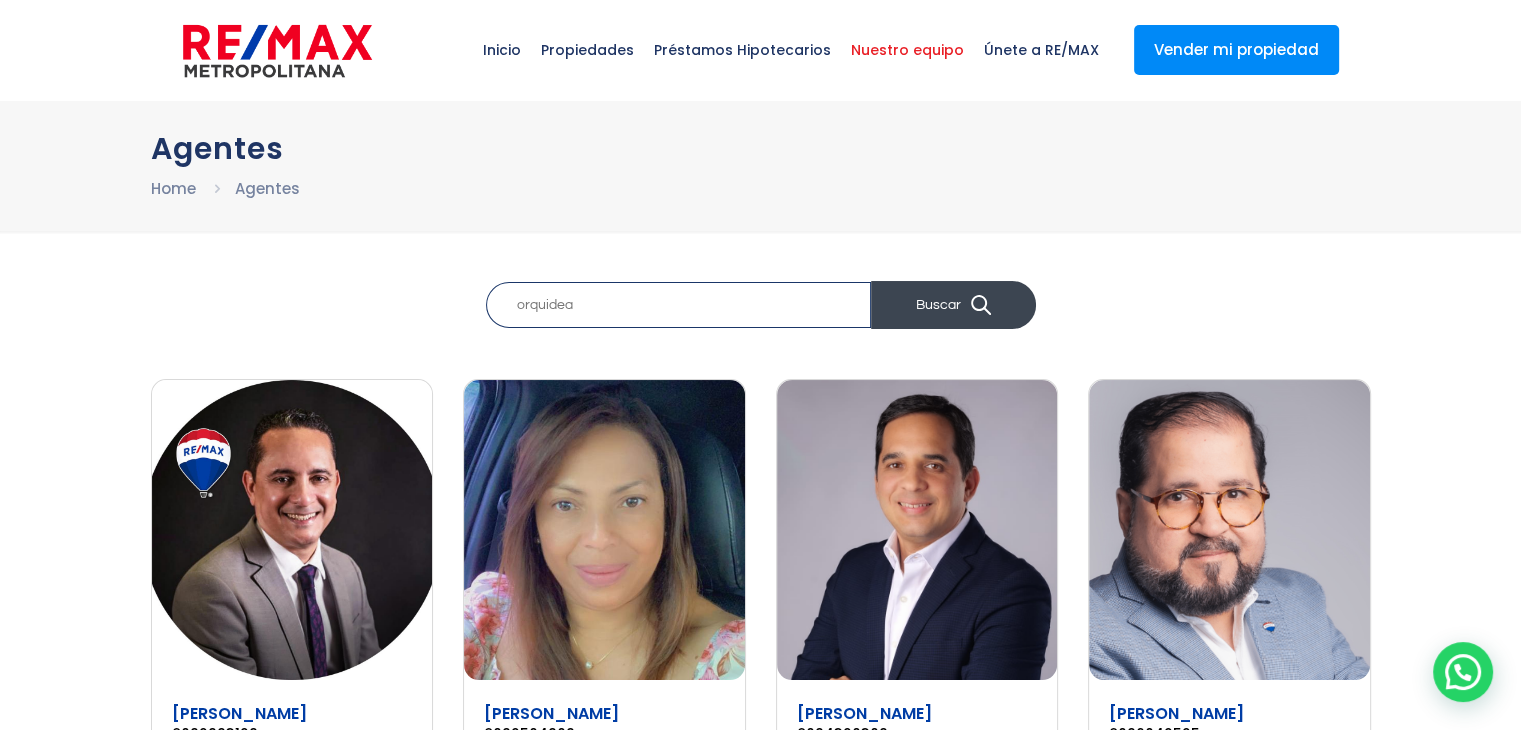 click on "Buscar" at bounding box center (953, 305) 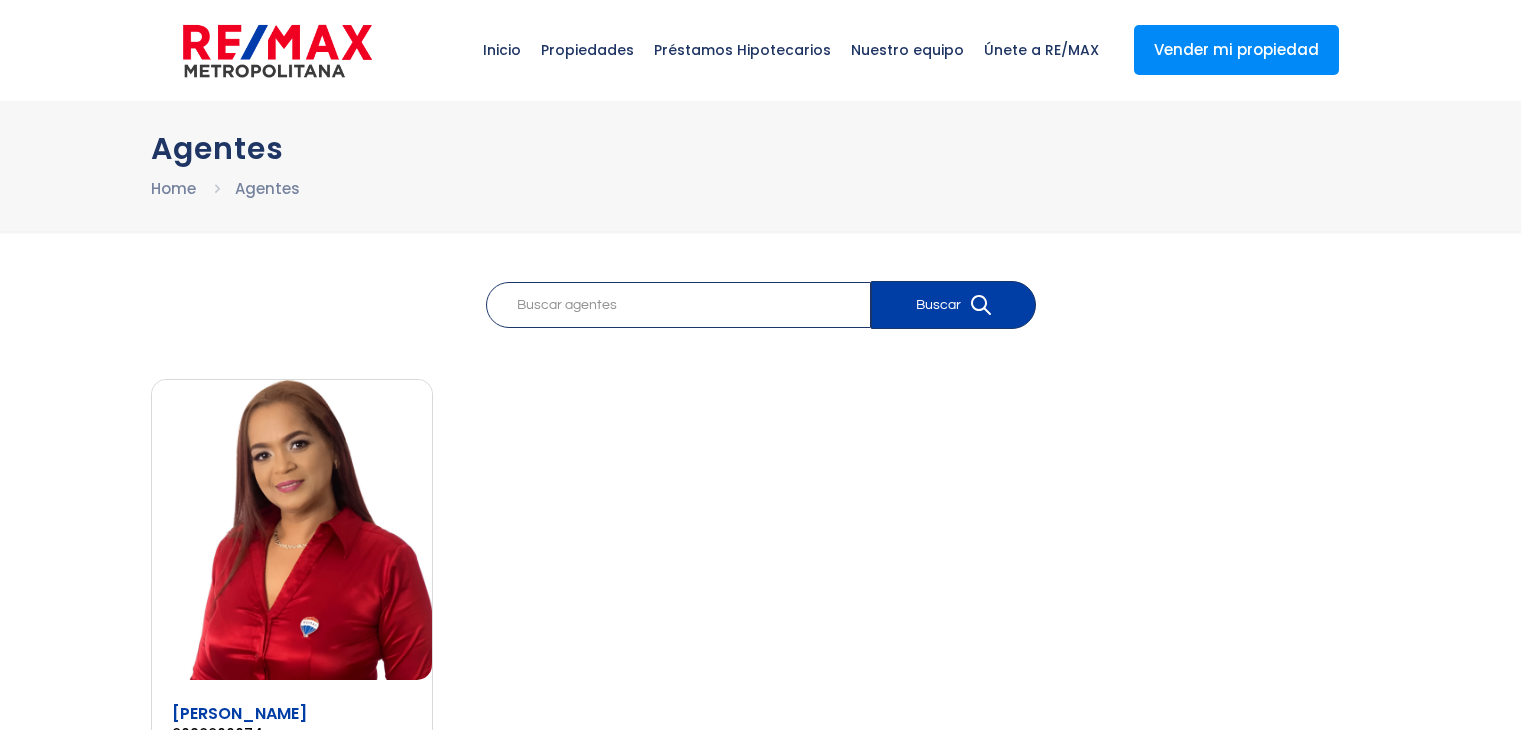 scroll, scrollTop: 0, scrollLeft: 0, axis: both 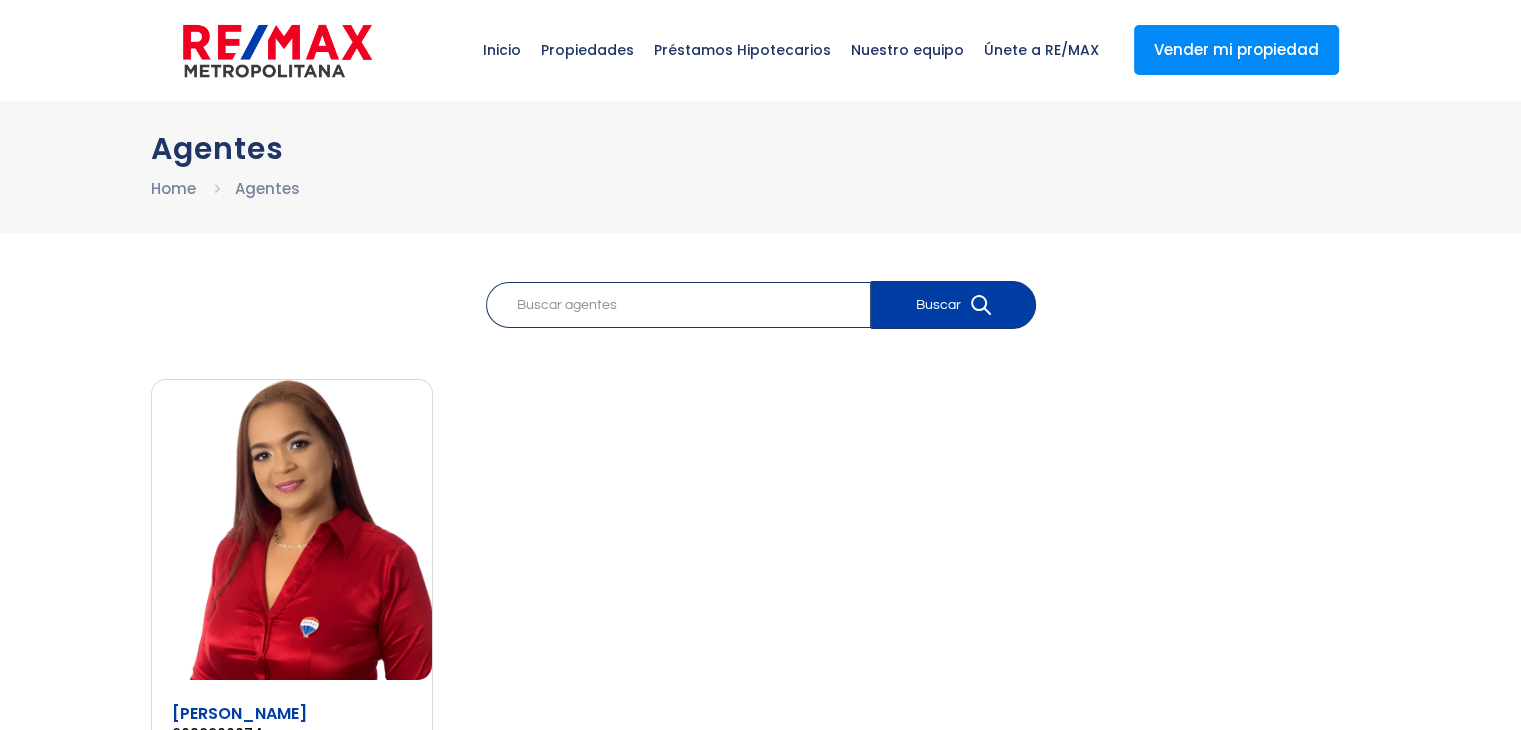 click at bounding box center [292, 530] 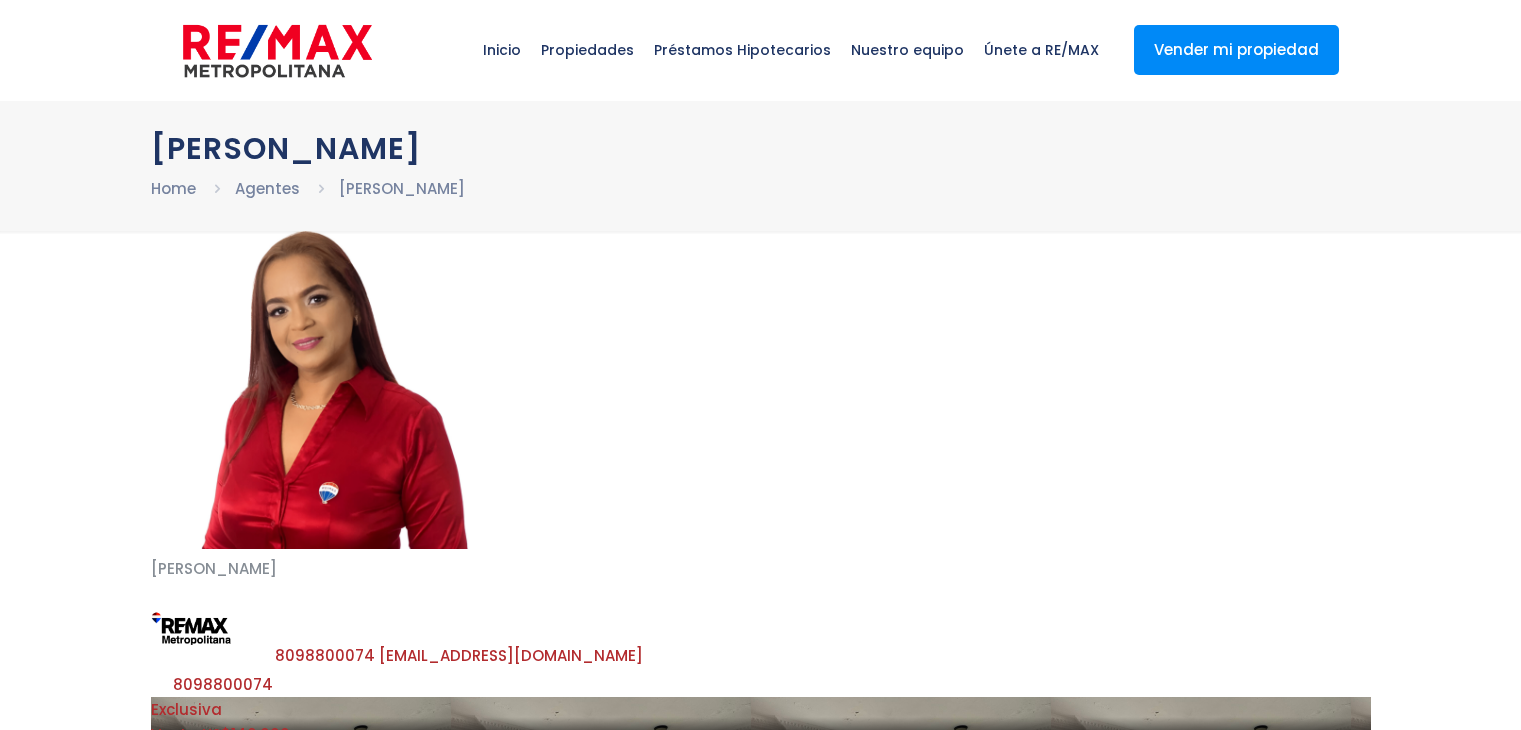 scroll, scrollTop: 0, scrollLeft: 0, axis: both 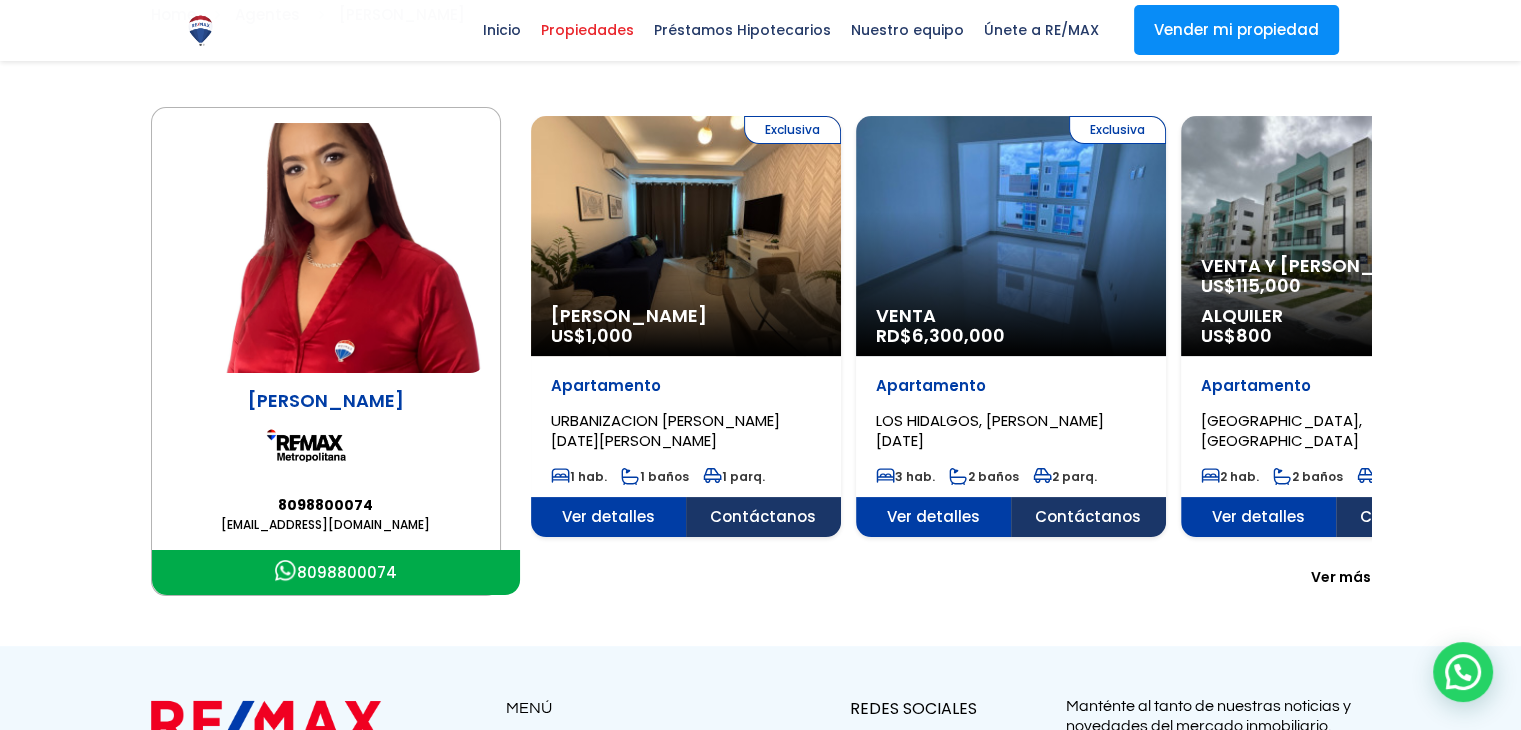 click on "Propiedades" at bounding box center [587, 30] 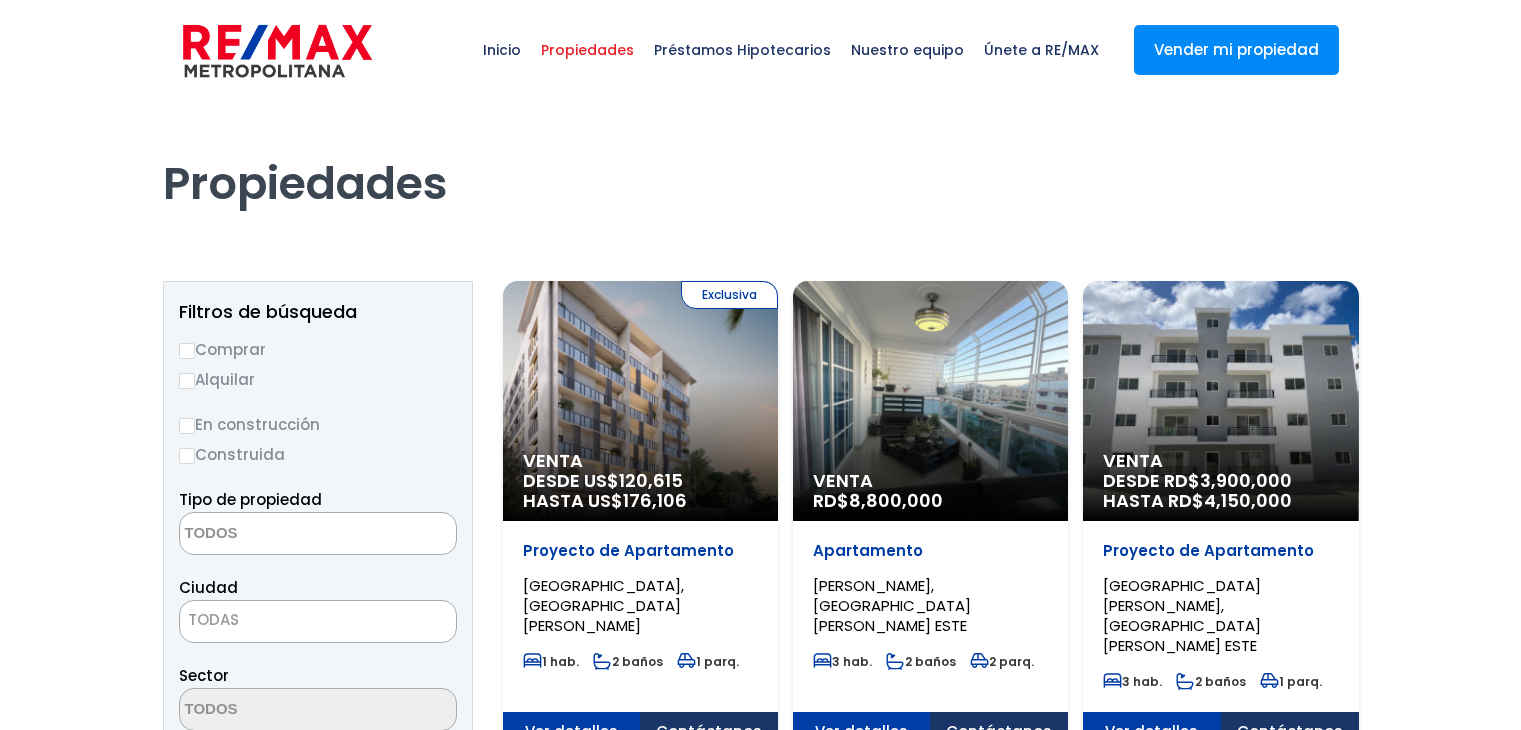 select 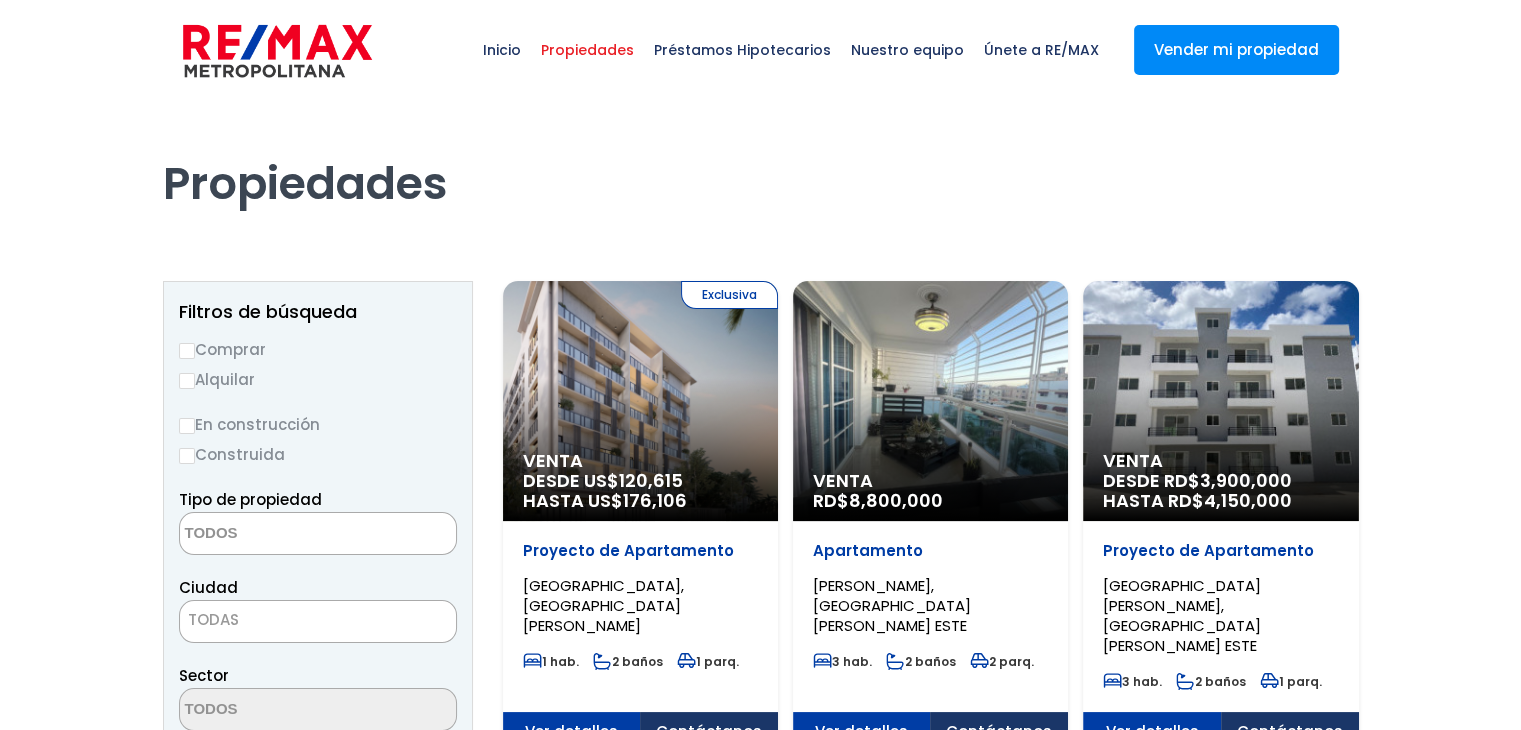 scroll, scrollTop: 0, scrollLeft: 0, axis: both 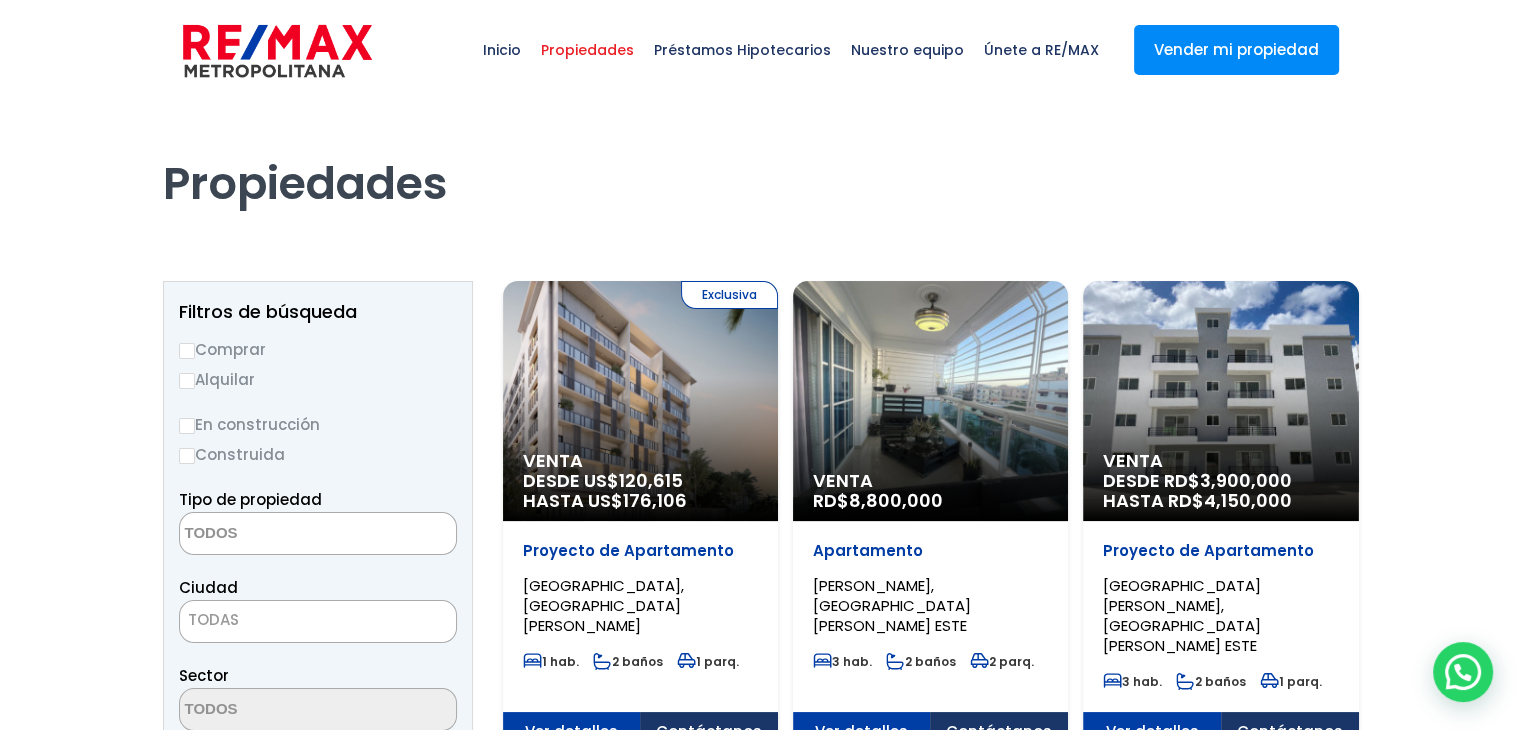 click on "Alquilar" at bounding box center (187, 381) 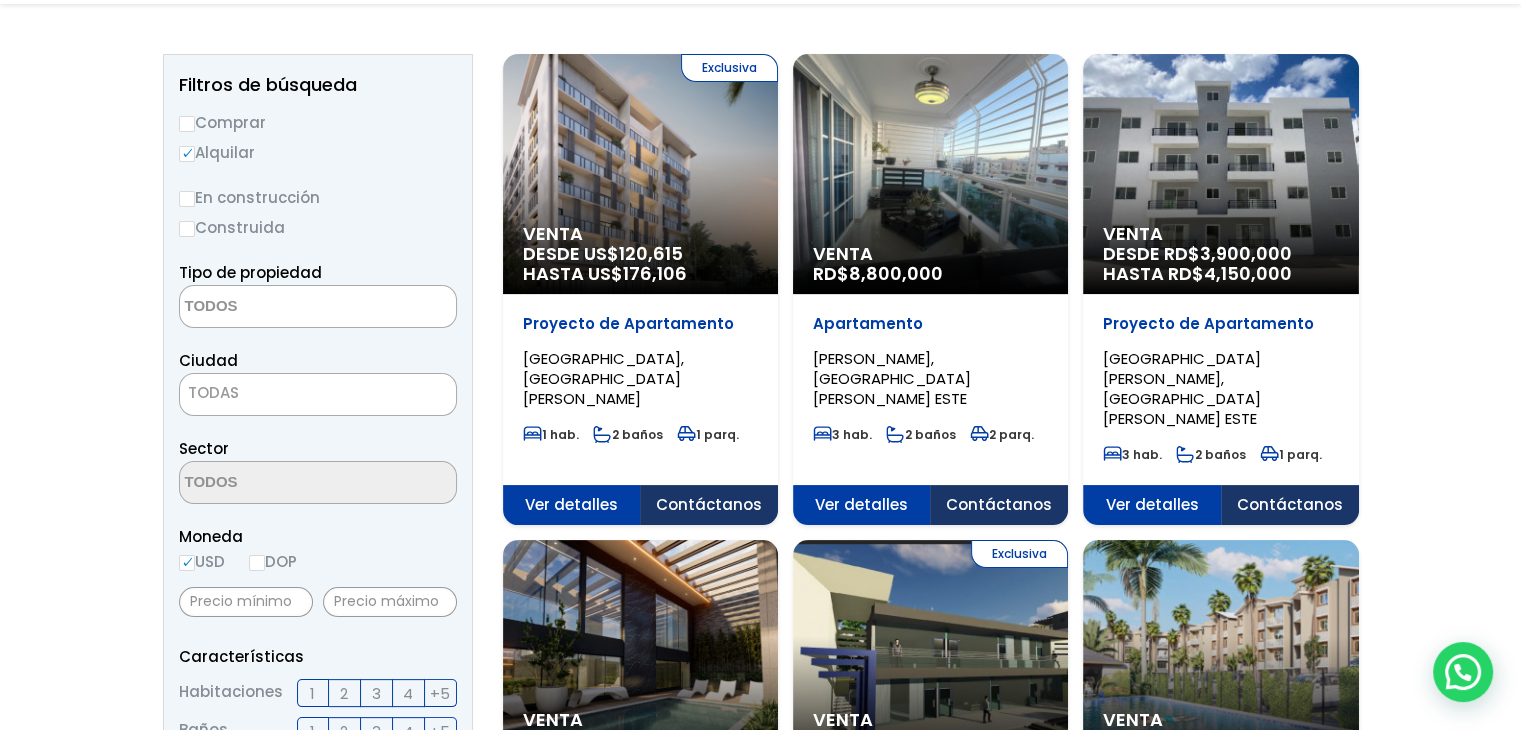 scroll, scrollTop: 306, scrollLeft: 0, axis: vertical 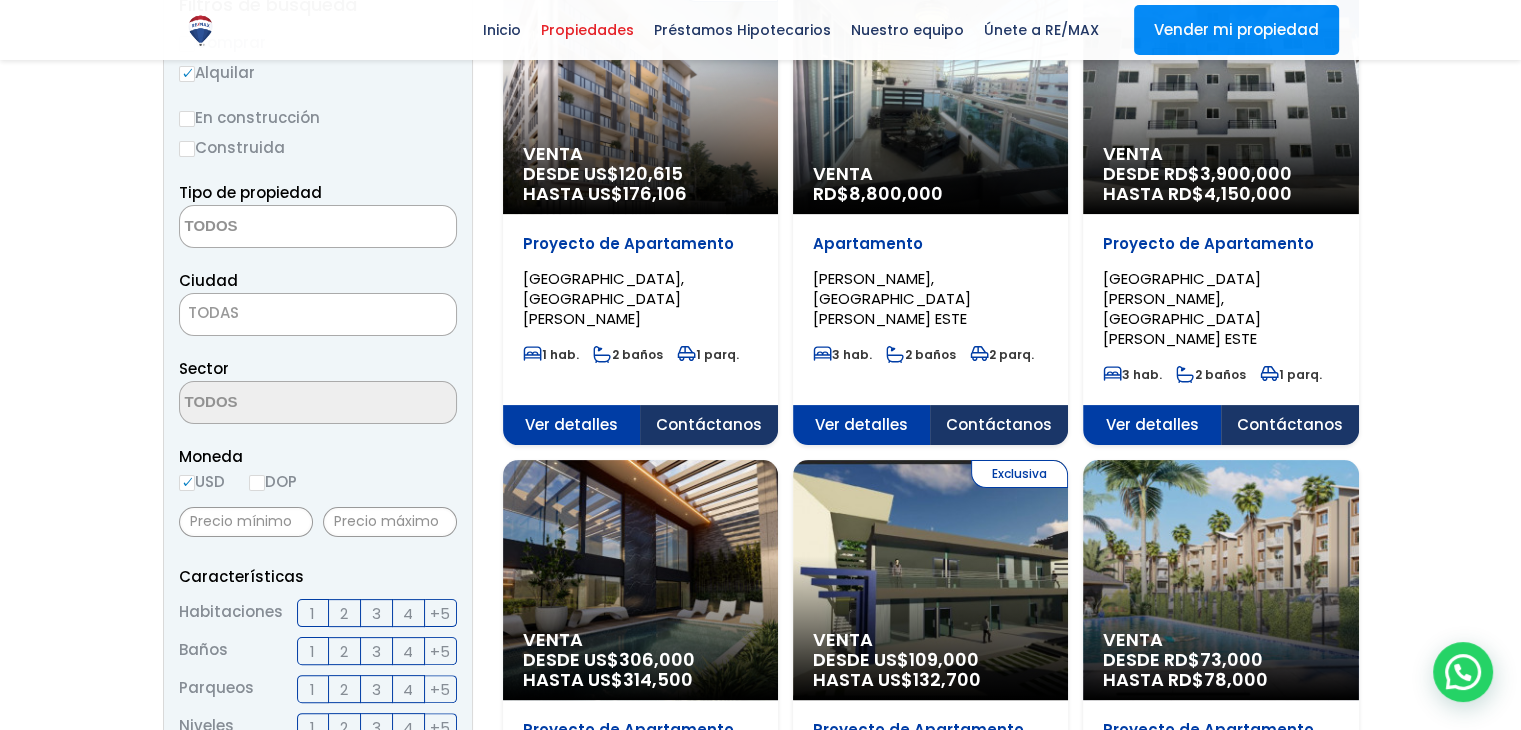click at bounding box center [277, 227] 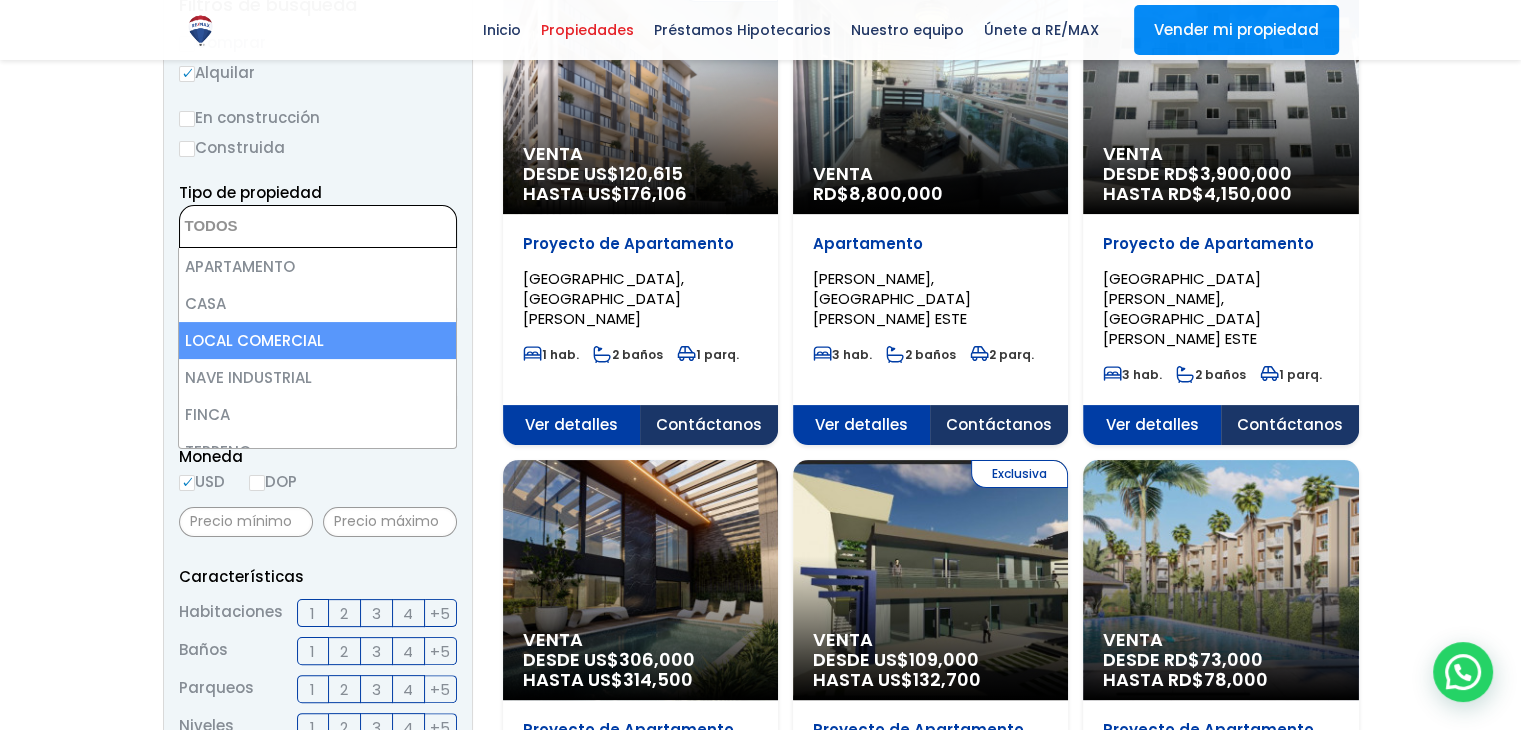 select on "comercial+site" 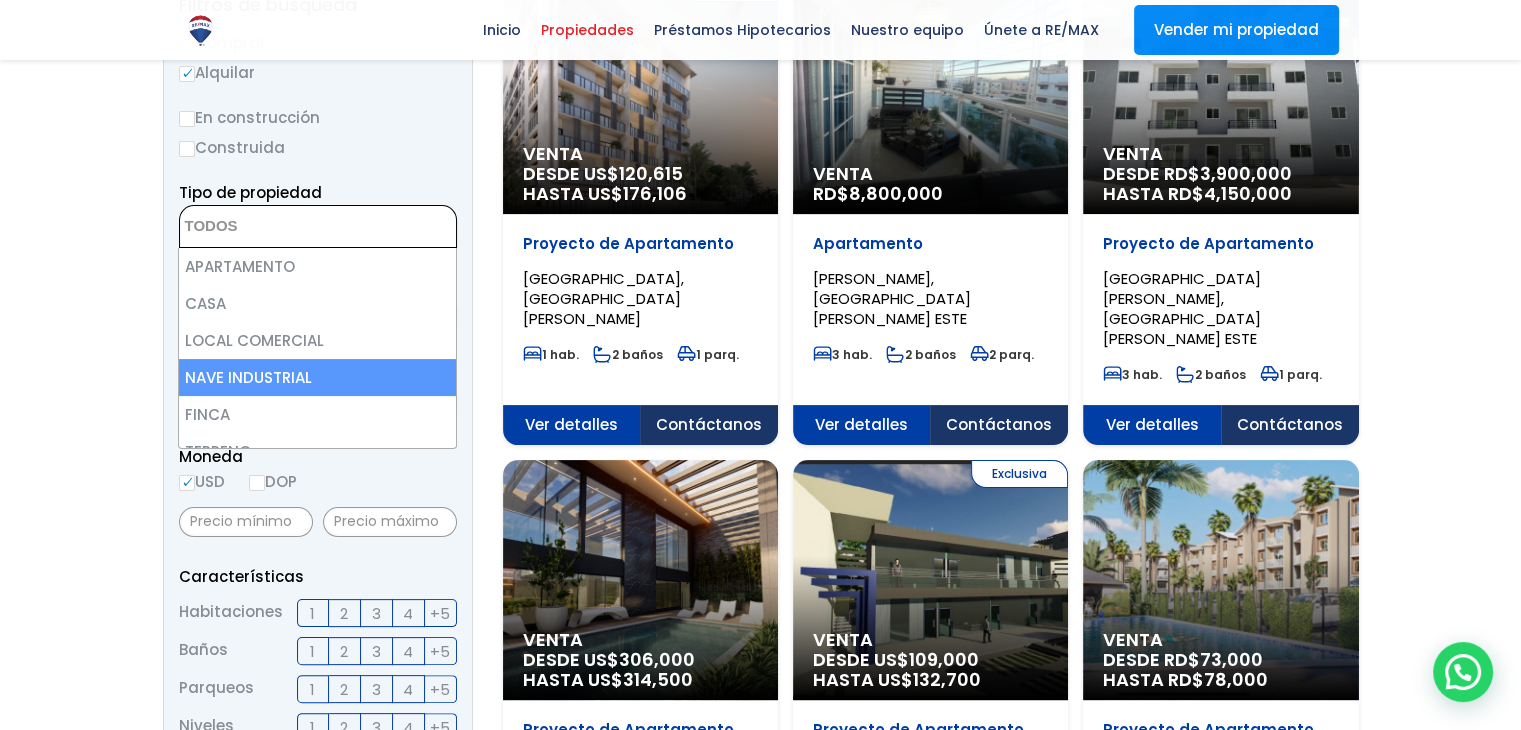 select on "industrial+site" 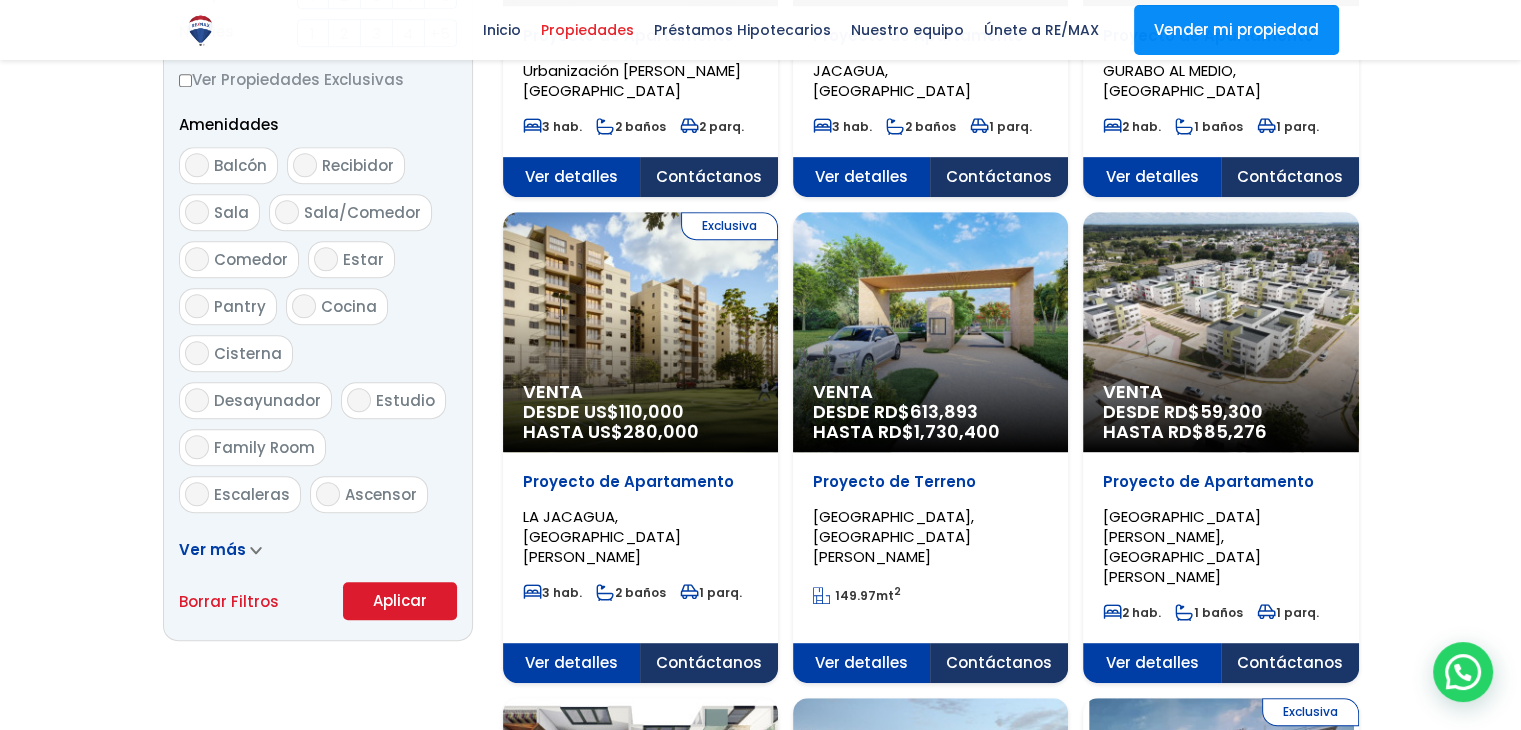 scroll, scrollTop: 1066, scrollLeft: 0, axis: vertical 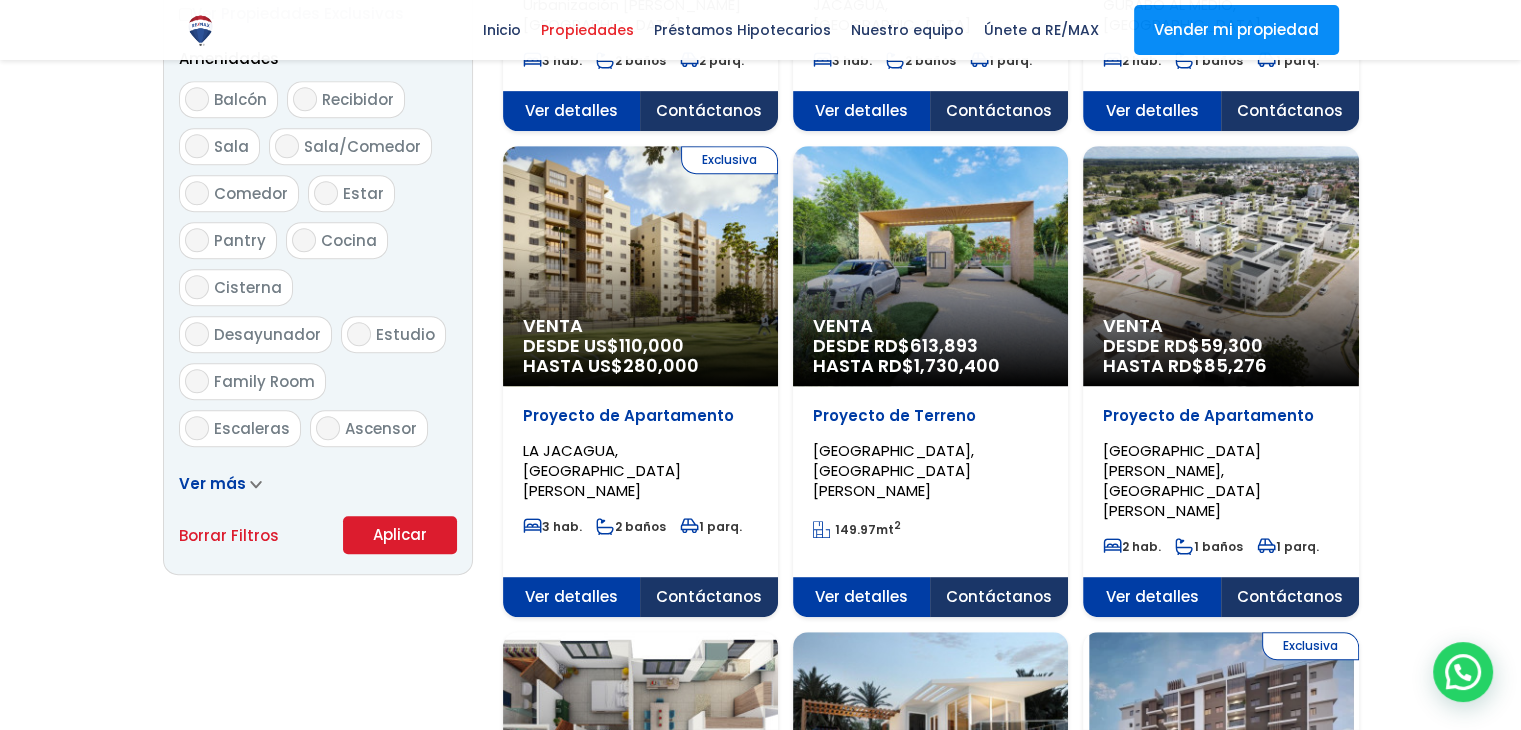 click on "Aplicar" at bounding box center (400, 535) 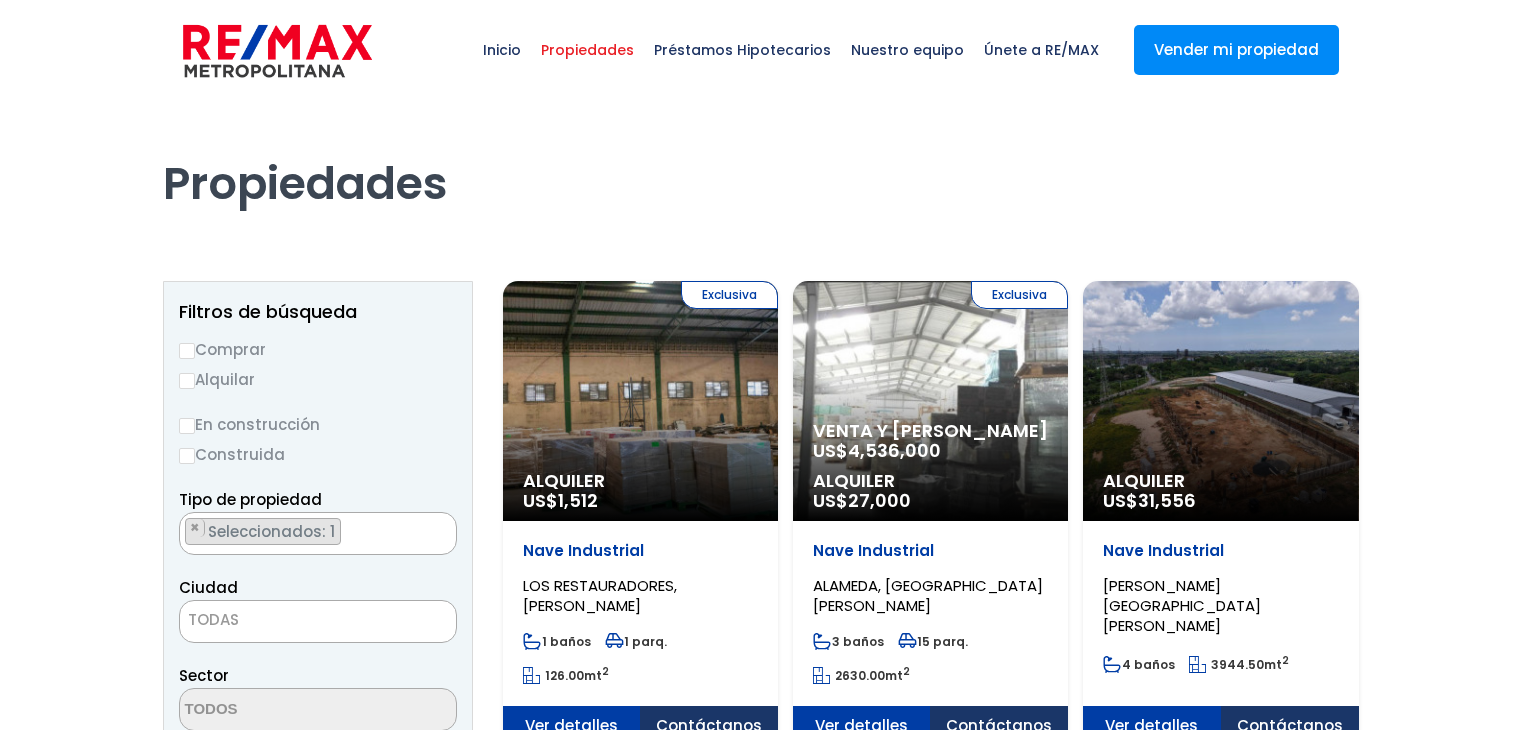 scroll, scrollTop: 0, scrollLeft: 0, axis: both 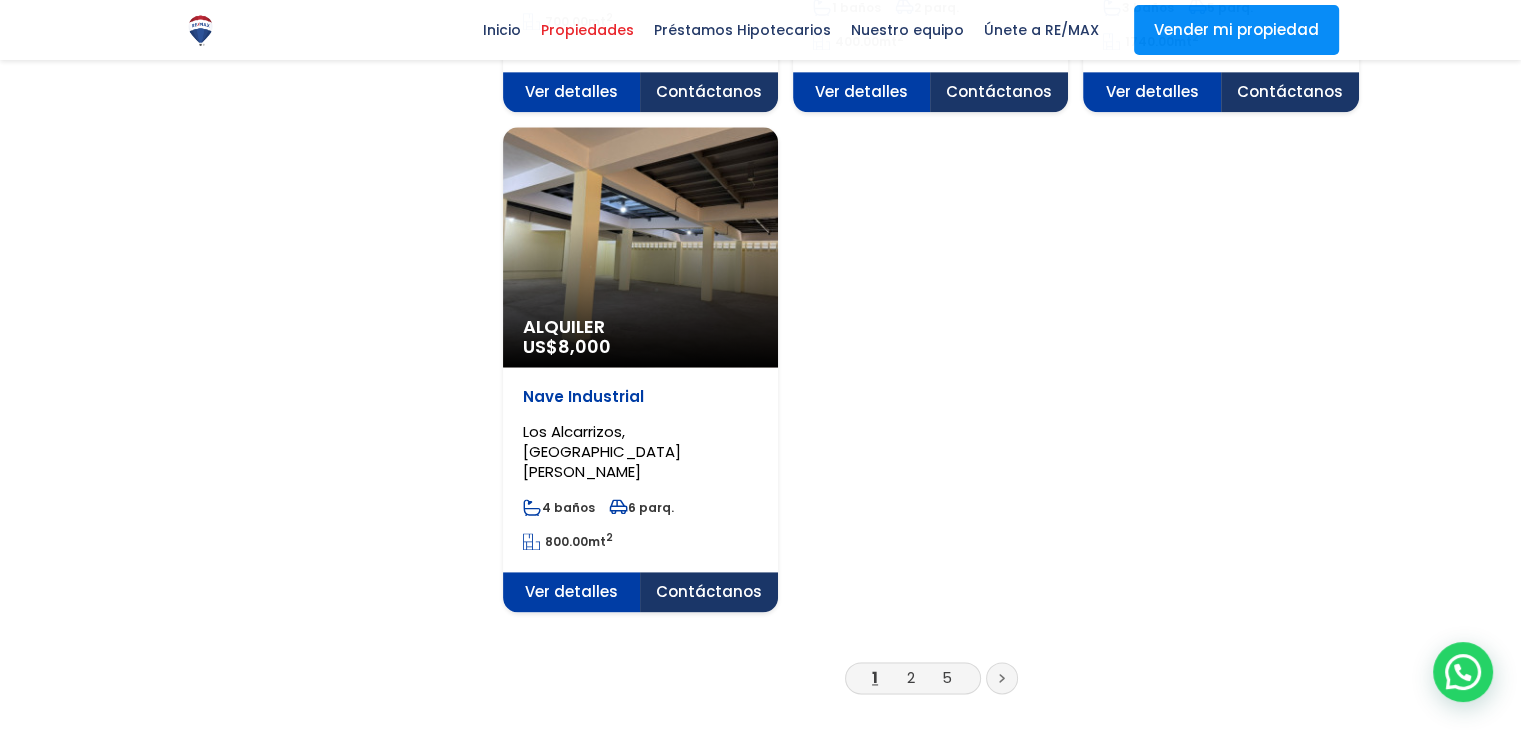 click on "Alquiler
US$  8,000" at bounding box center (640, -2213) 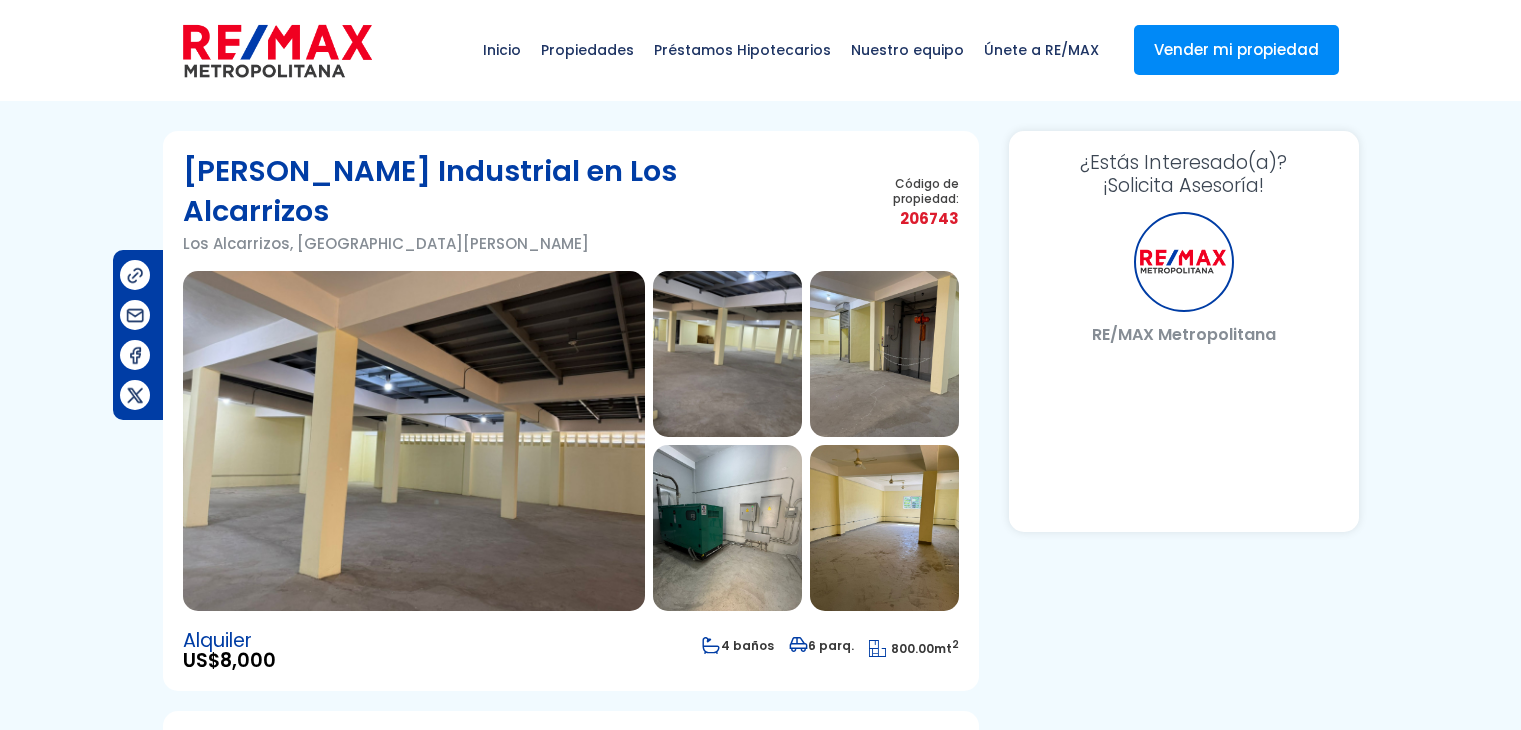 scroll, scrollTop: 0, scrollLeft: 0, axis: both 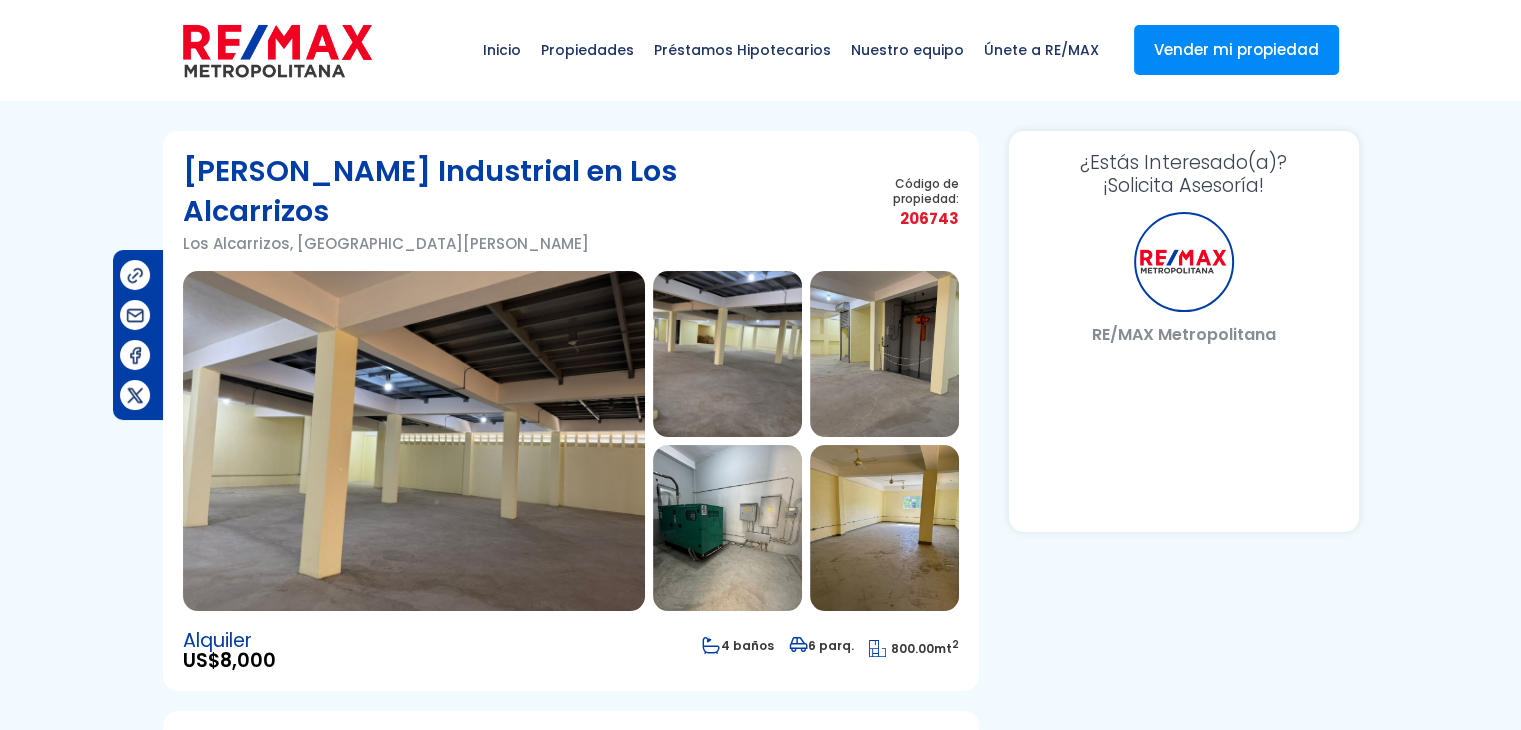 select on "DO" 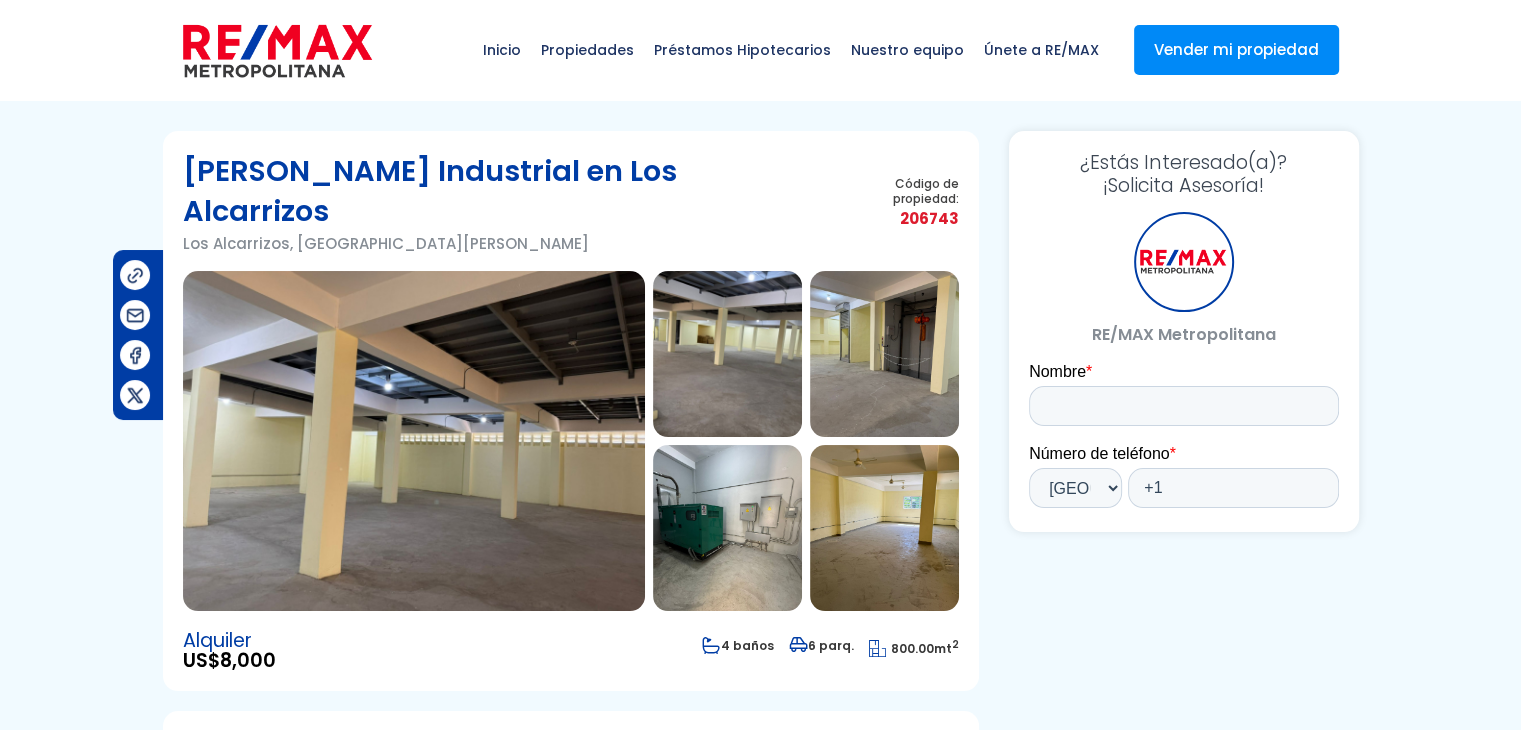 scroll, scrollTop: 0, scrollLeft: 0, axis: both 